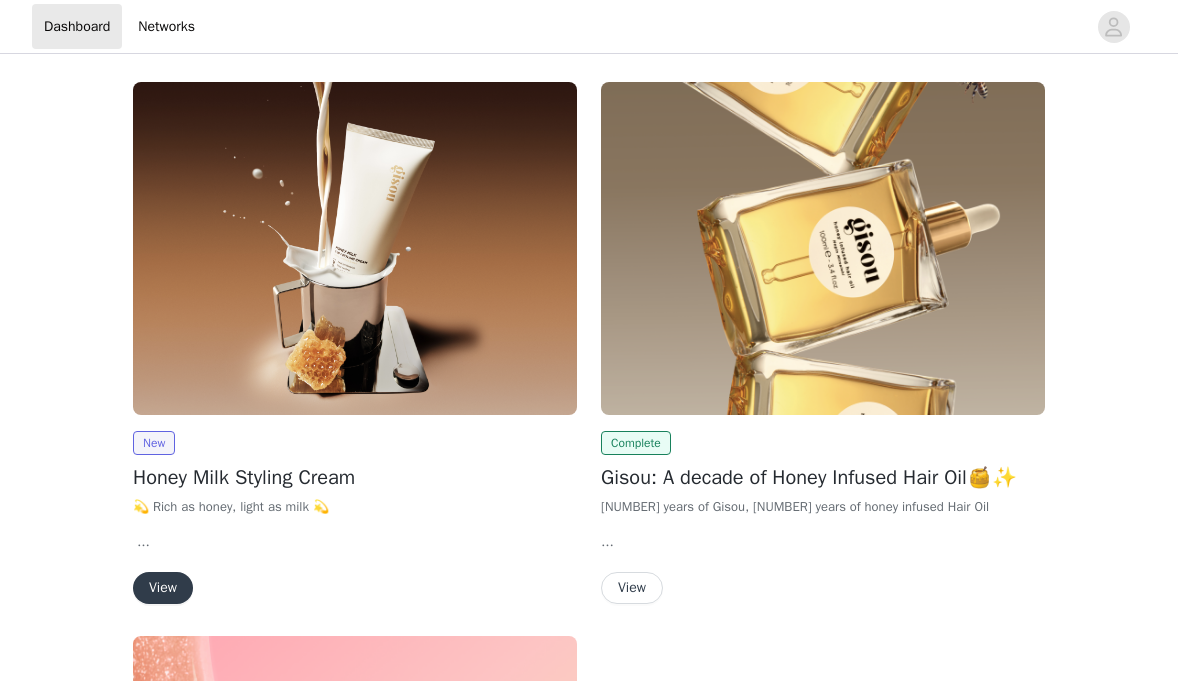 scroll, scrollTop: 0, scrollLeft: 0, axis: both 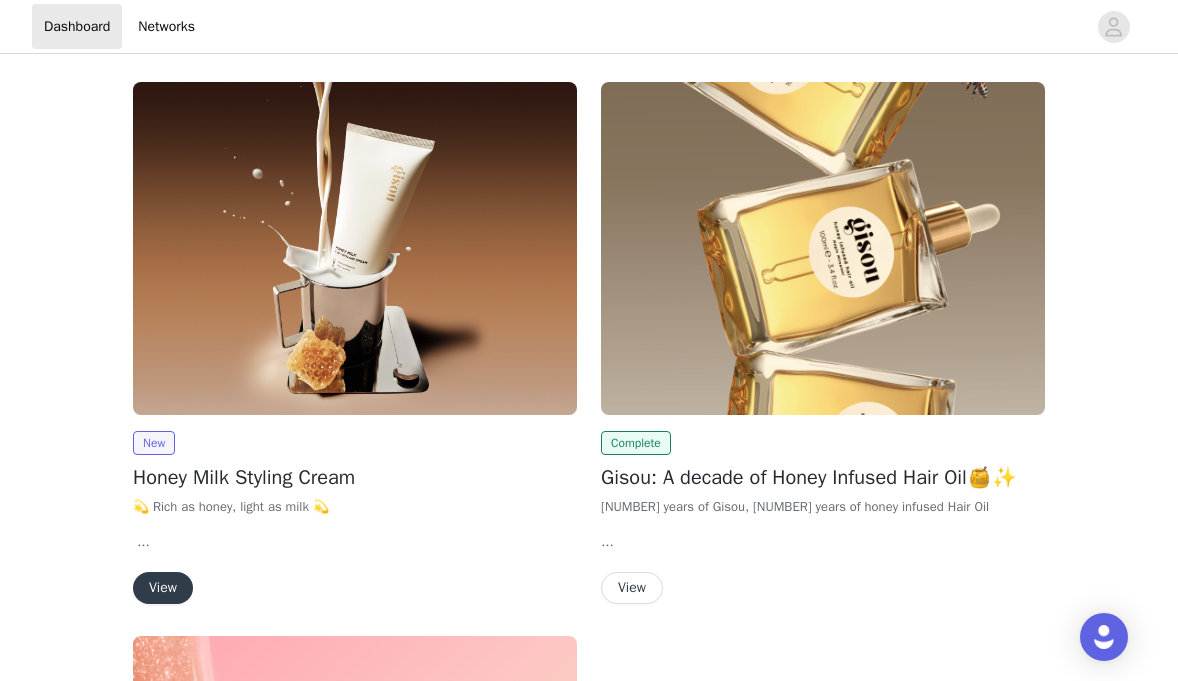 click on "View" at bounding box center (163, 588) 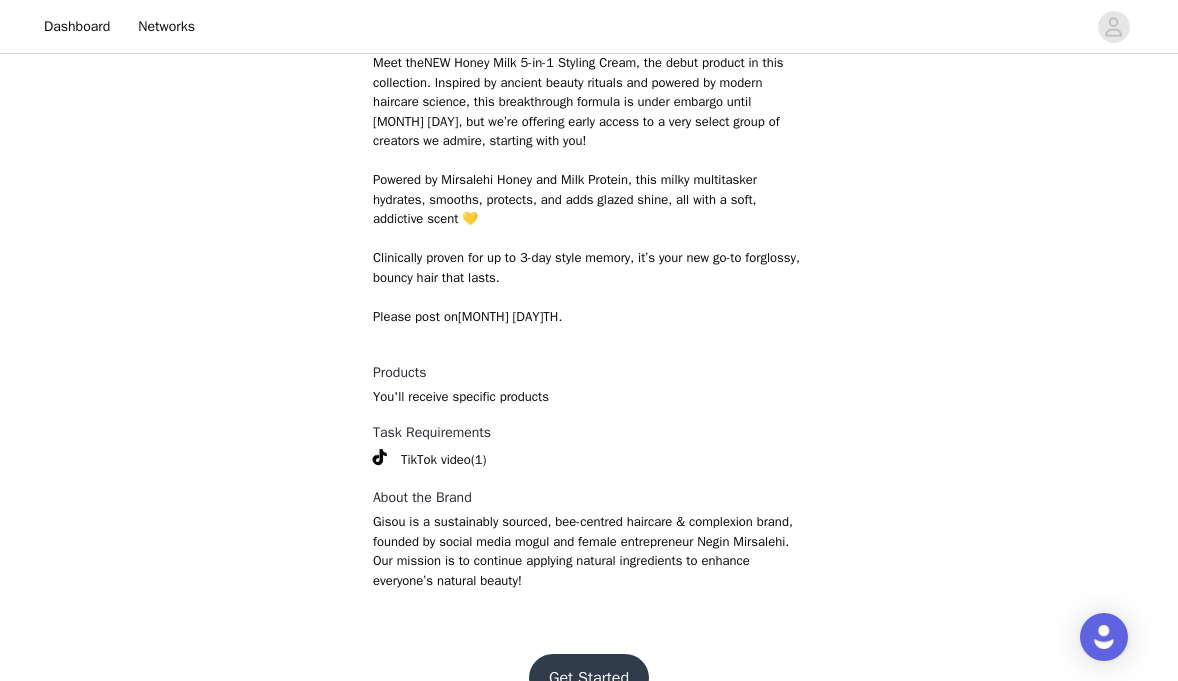 scroll, scrollTop: 676, scrollLeft: 0, axis: vertical 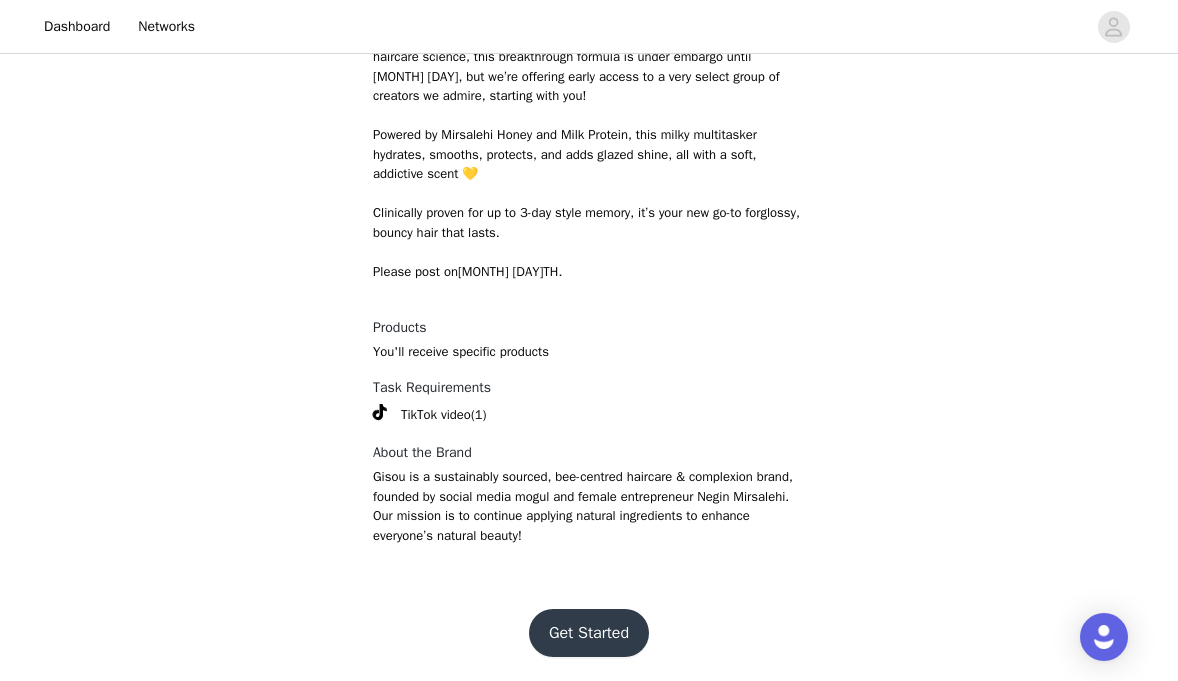 click on "Get Started" at bounding box center (589, 633) 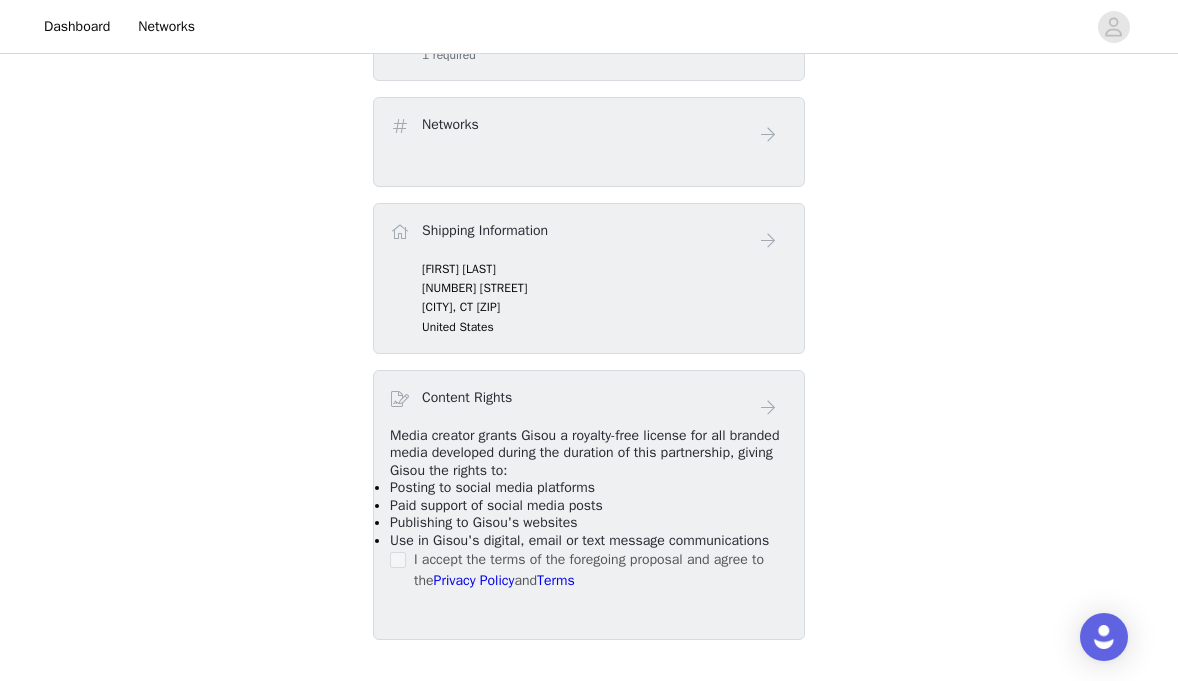 scroll, scrollTop: 784, scrollLeft: 0, axis: vertical 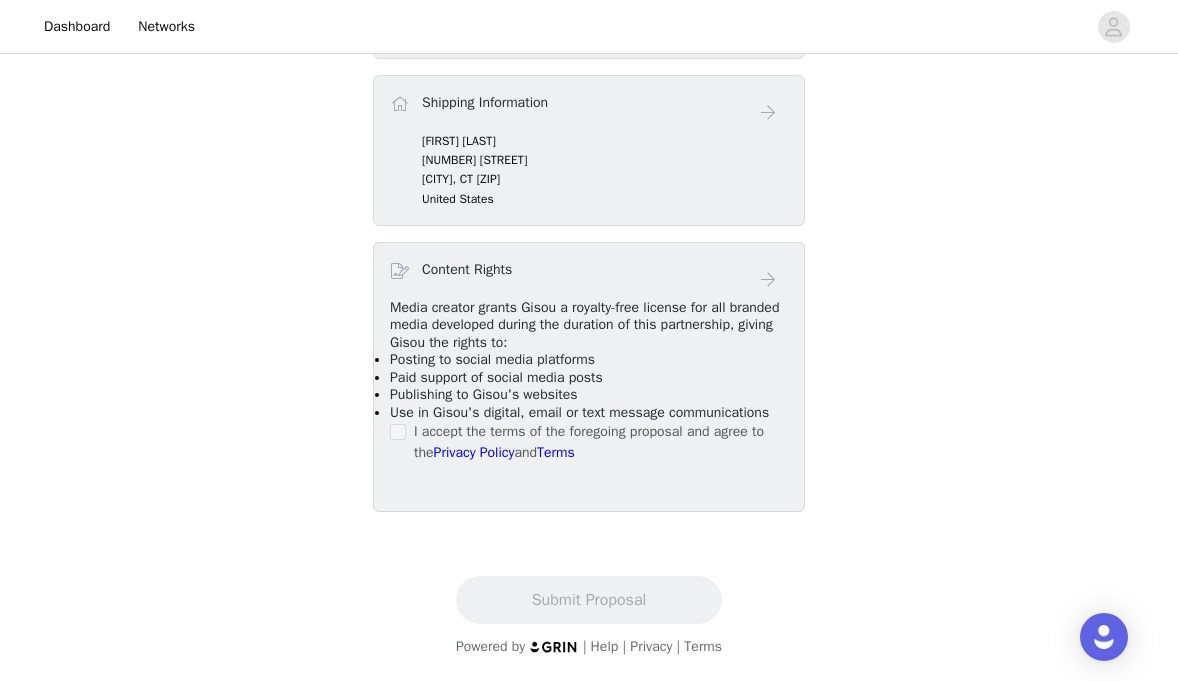click on "Use in Gisou's digital, email or text message communications" at bounding box center [579, 412] 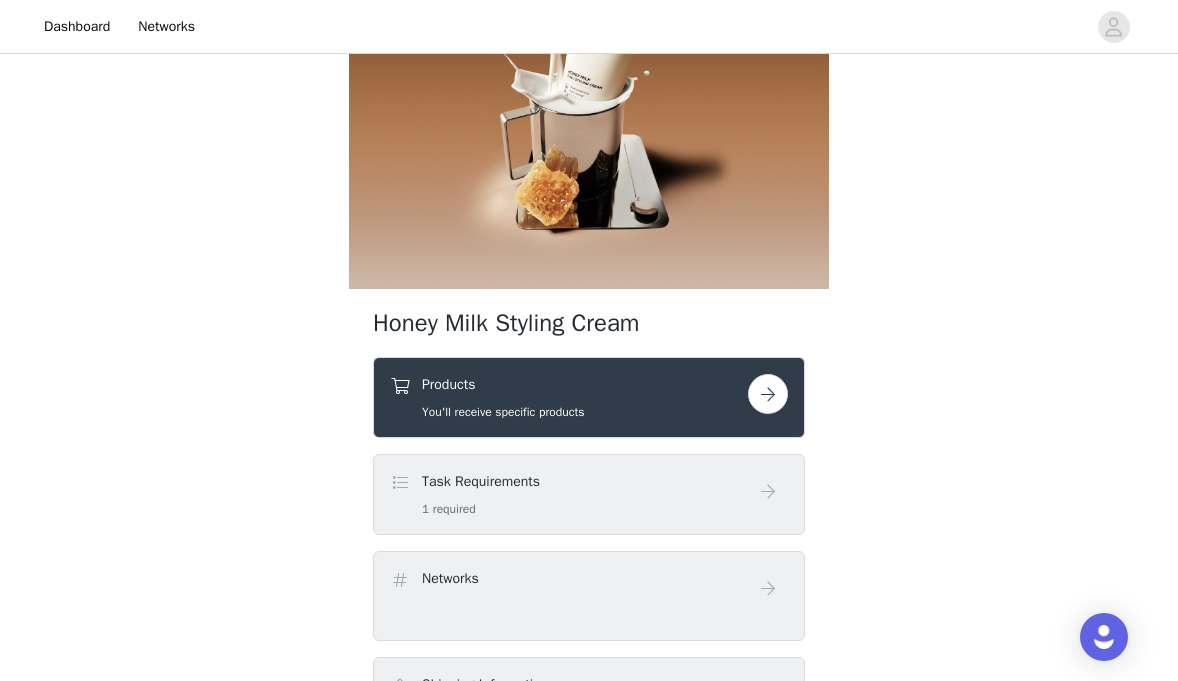 scroll, scrollTop: 209, scrollLeft: 0, axis: vertical 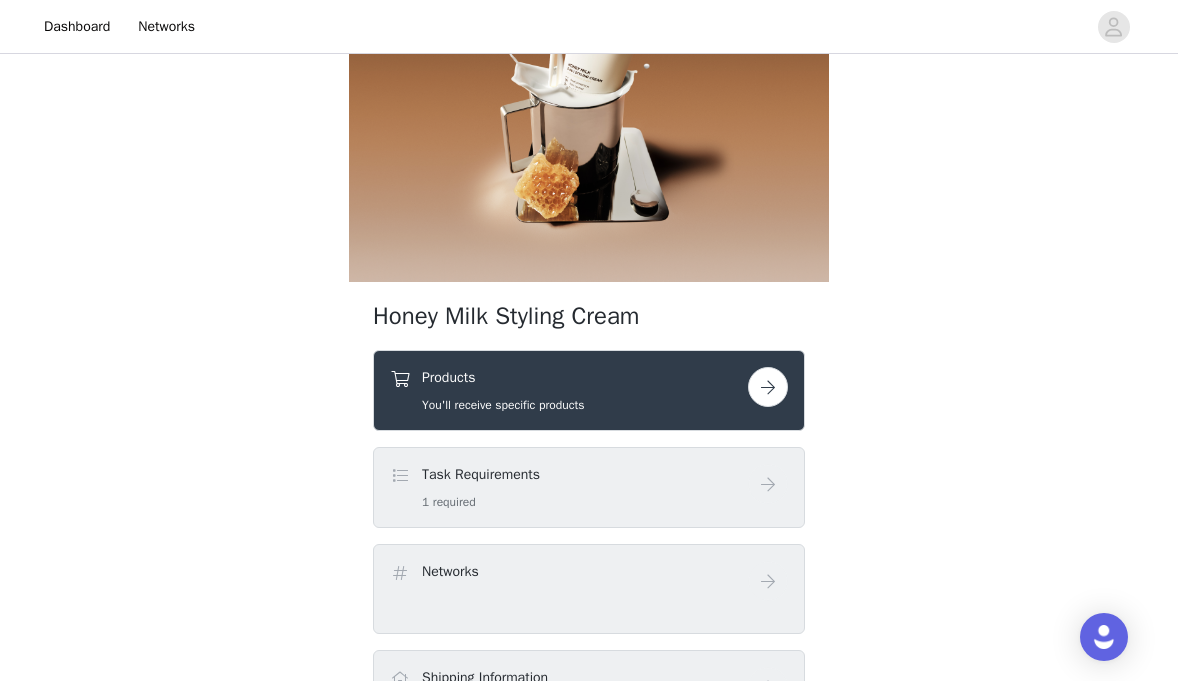 click on "Products   You'll receive specific products" at bounding box center (503, 390) 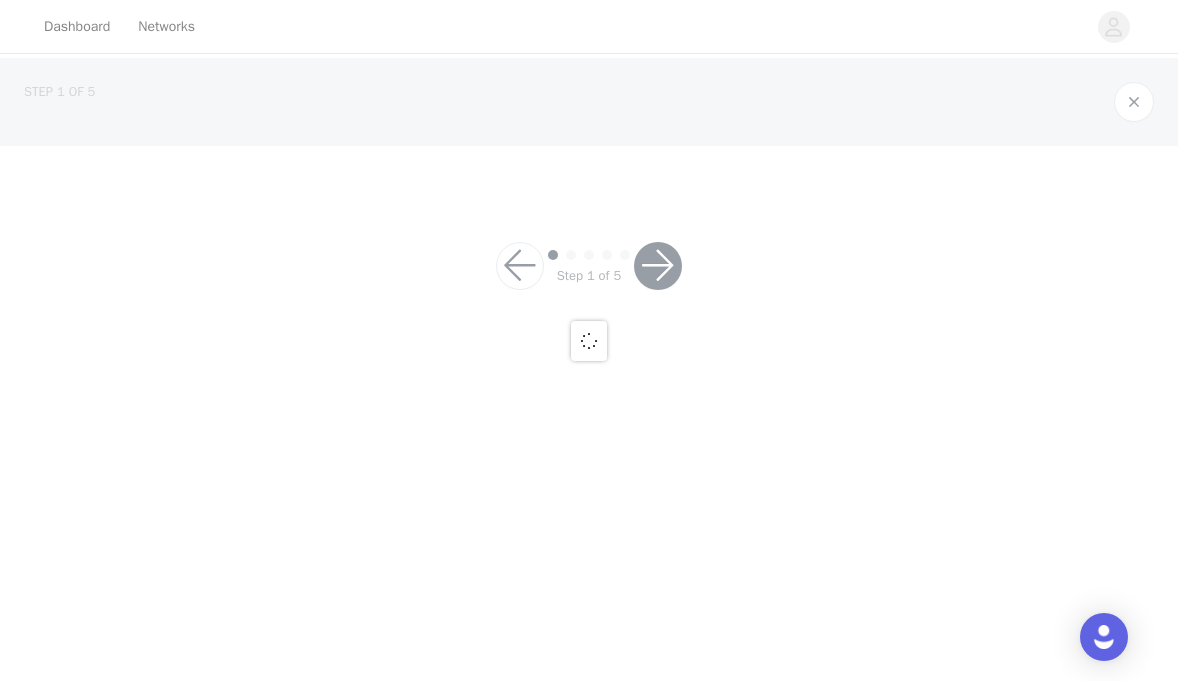 scroll, scrollTop: 0, scrollLeft: 0, axis: both 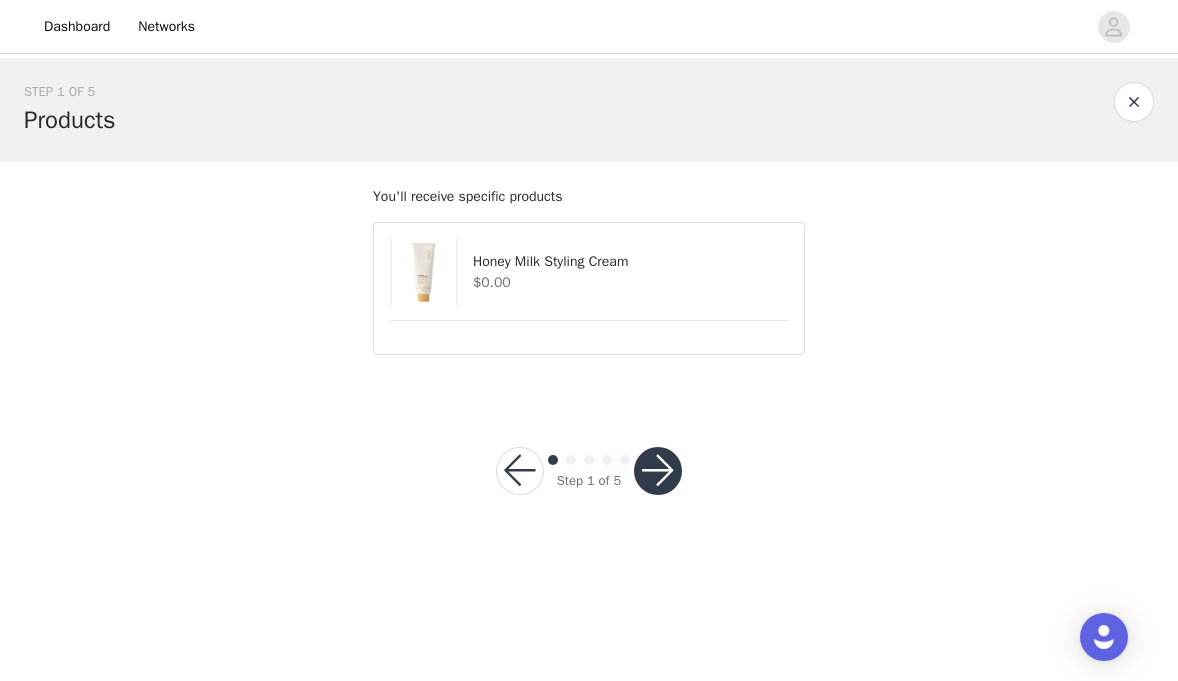 click at bounding box center (658, 471) 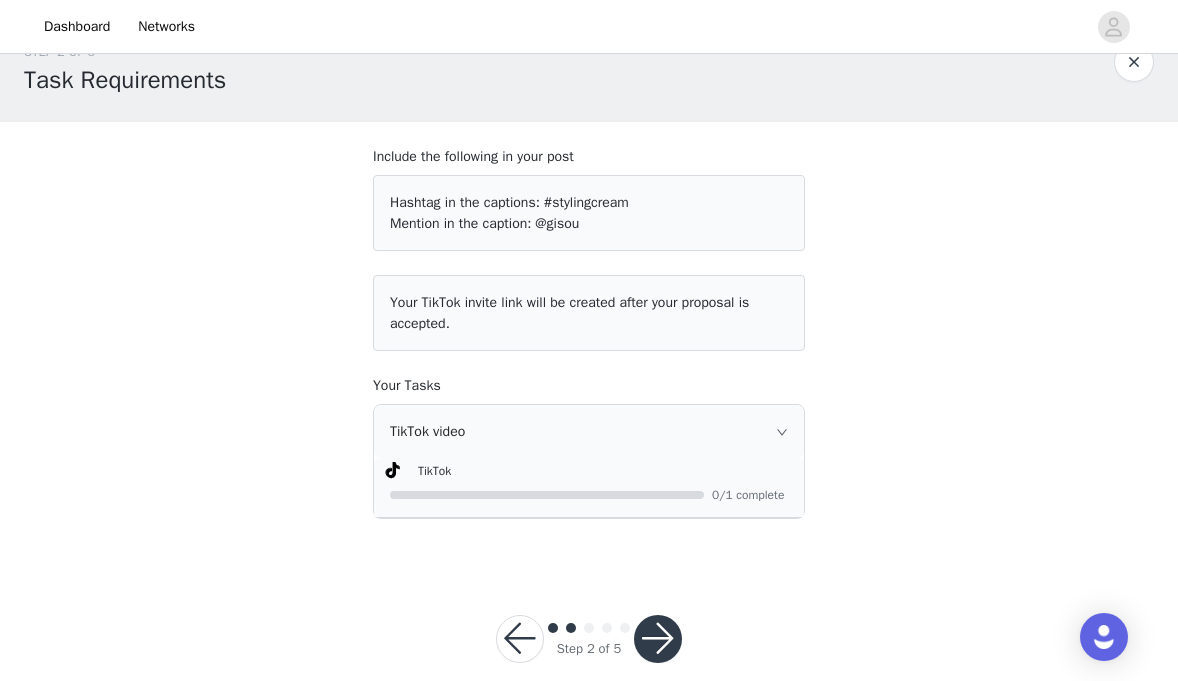 scroll, scrollTop: 41, scrollLeft: 0, axis: vertical 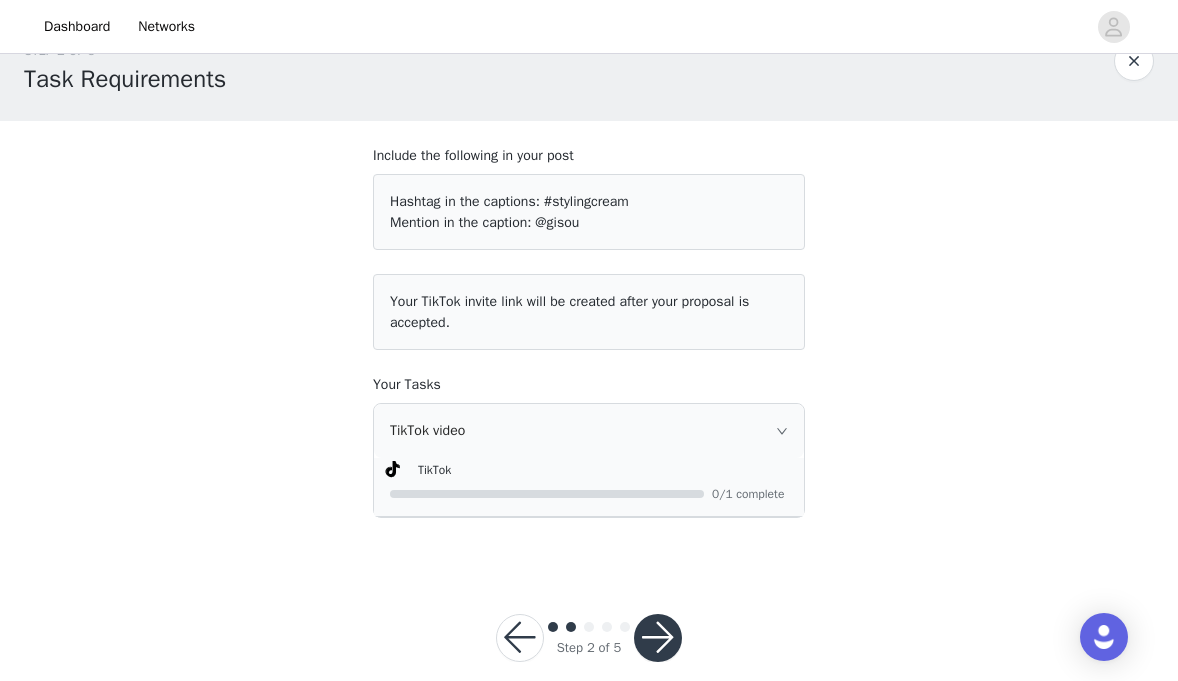 click at bounding box center (658, 638) 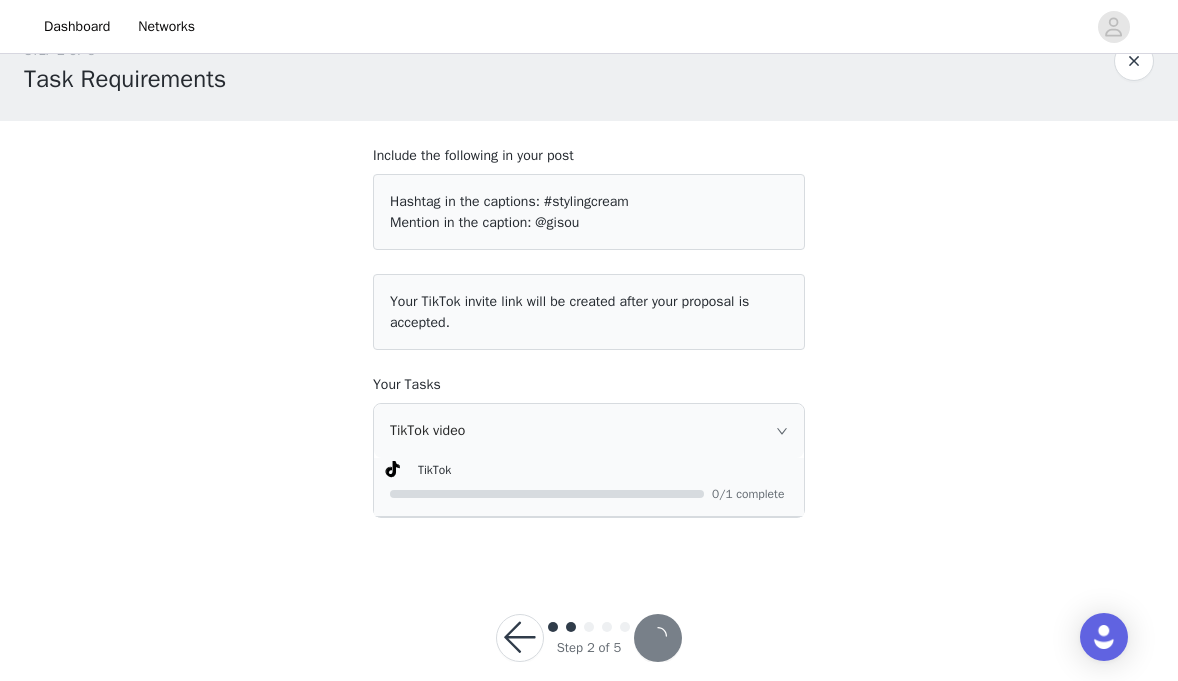 scroll, scrollTop: 0, scrollLeft: 0, axis: both 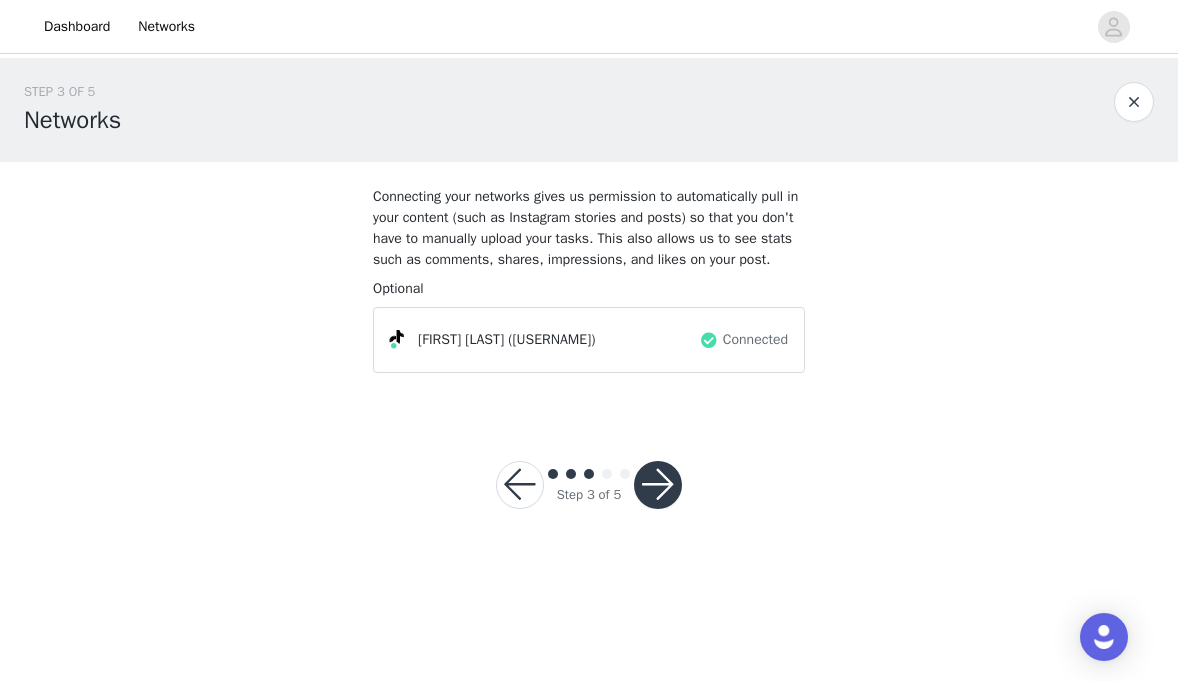 click at bounding box center [658, 485] 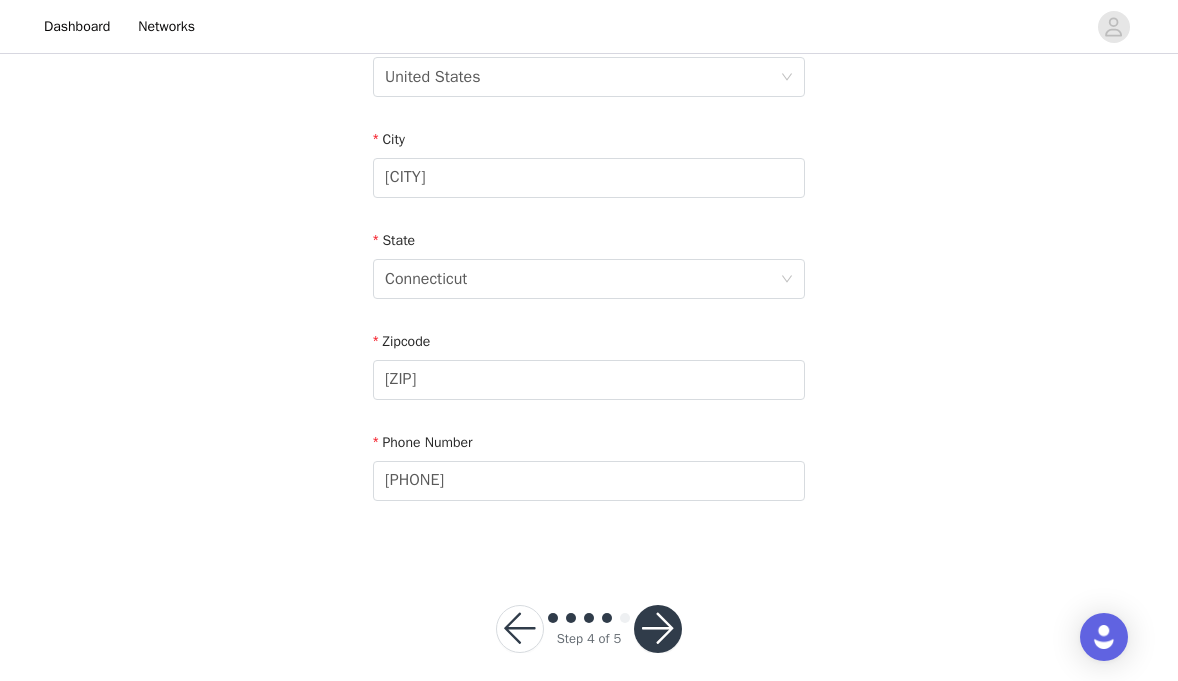 scroll, scrollTop: 682, scrollLeft: 0, axis: vertical 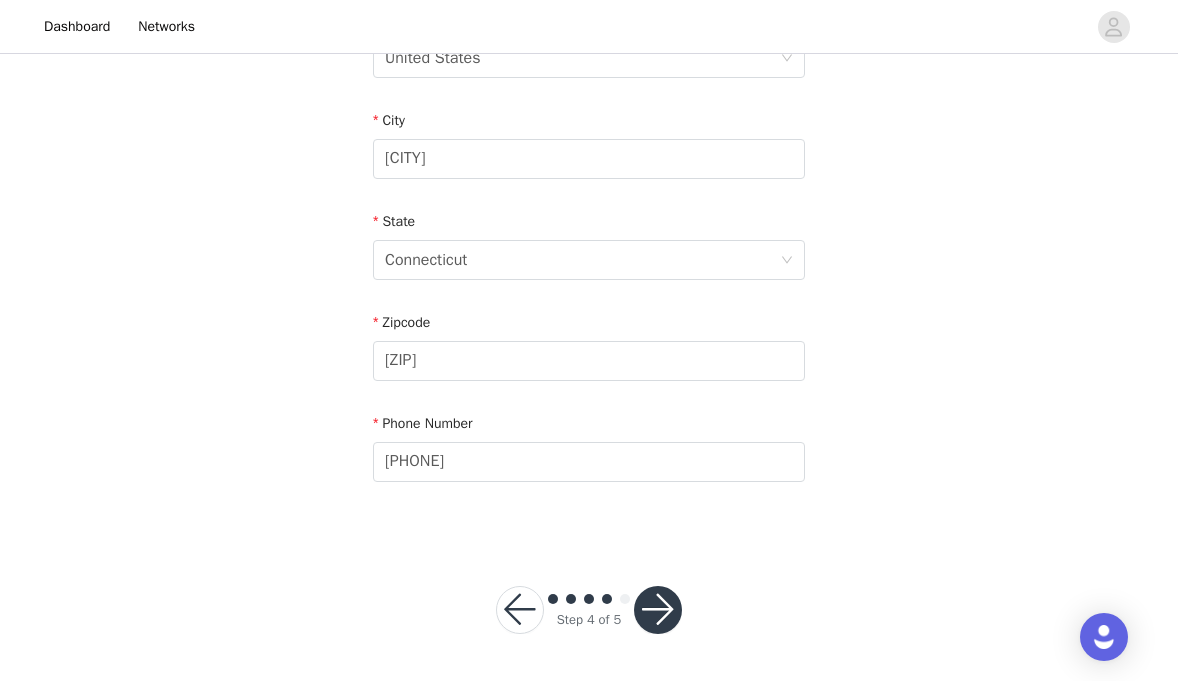 click at bounding box center (658, 610) 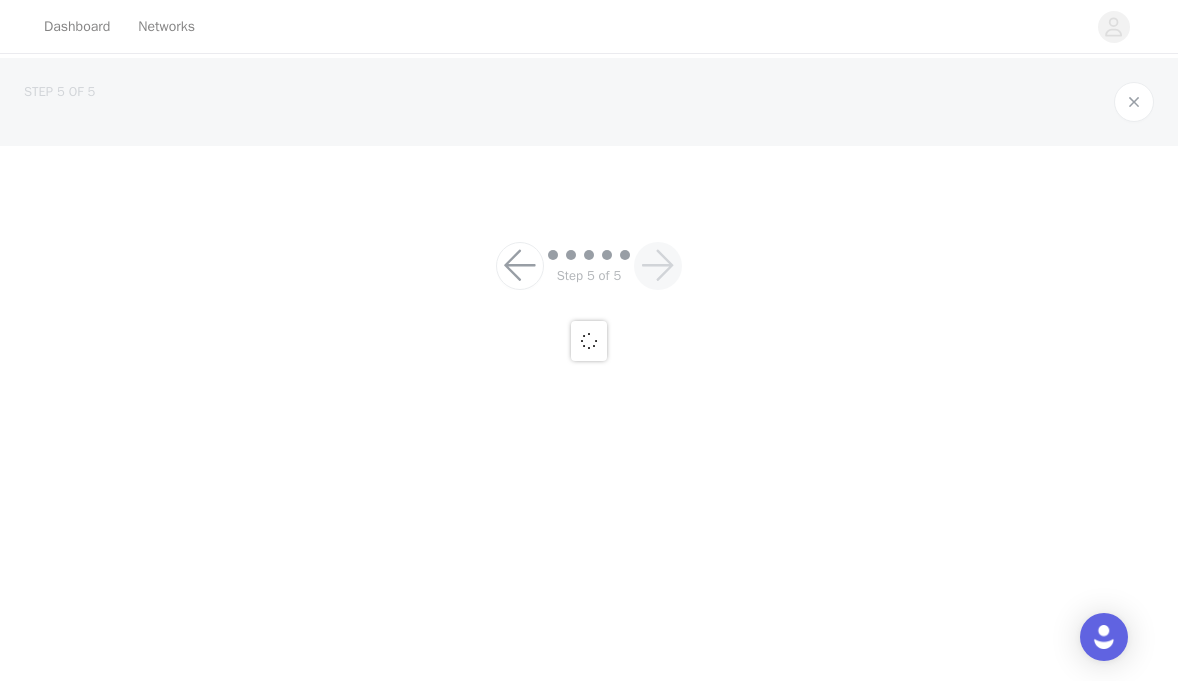 scroll, scrollTop: 0, scrollLeft: 0, axis: both 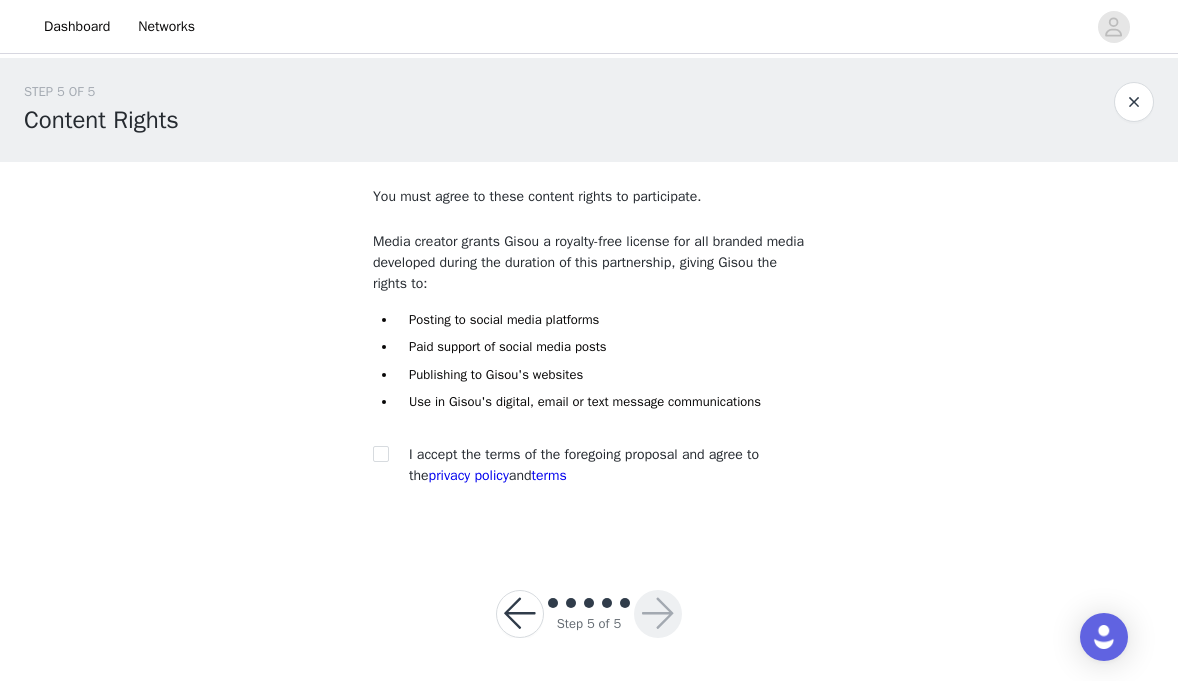 click on "You must agree to these content rights to participate.       Media creator grants Gisou a royalty-free license for all branded media developed during the duration of this partnership, giving Gisou the rights to:   Posting to social media platforms Paid support of social media posts Publishing to Gisou's websites Use in Gisou's digital, email or text message communications
I accept the terms of the foregoing proposal and agree to the
privacy policy
and
terms" at bounding box center (589, 340) 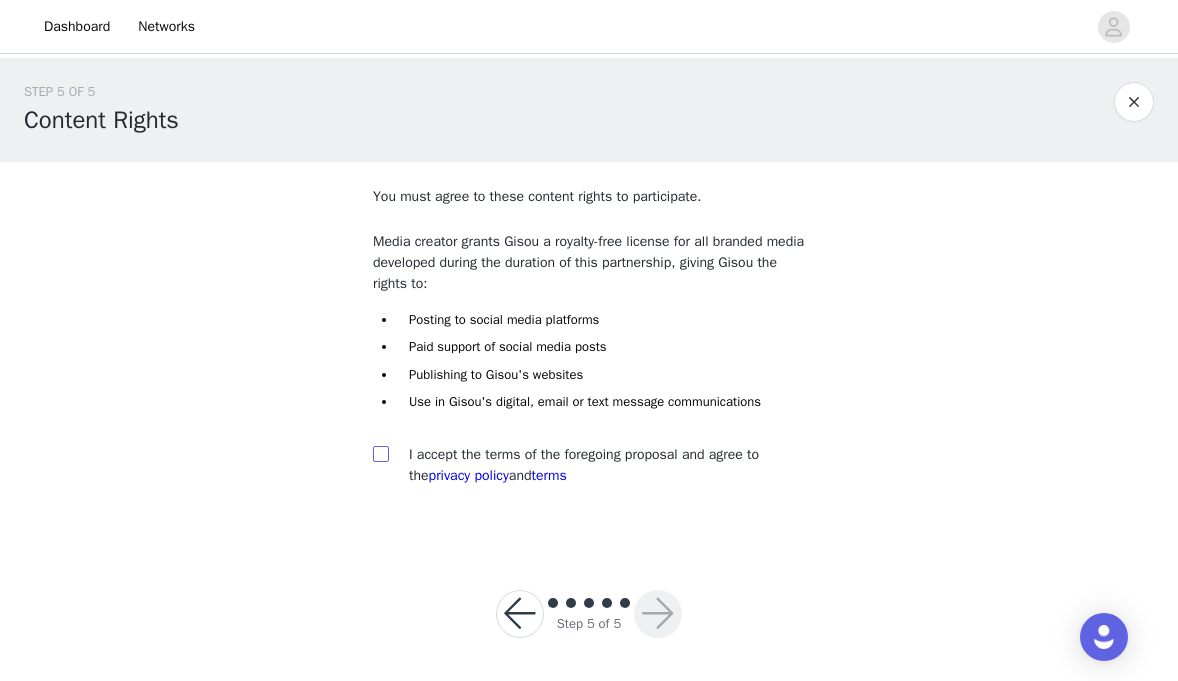click at bounding box center (381, 454) 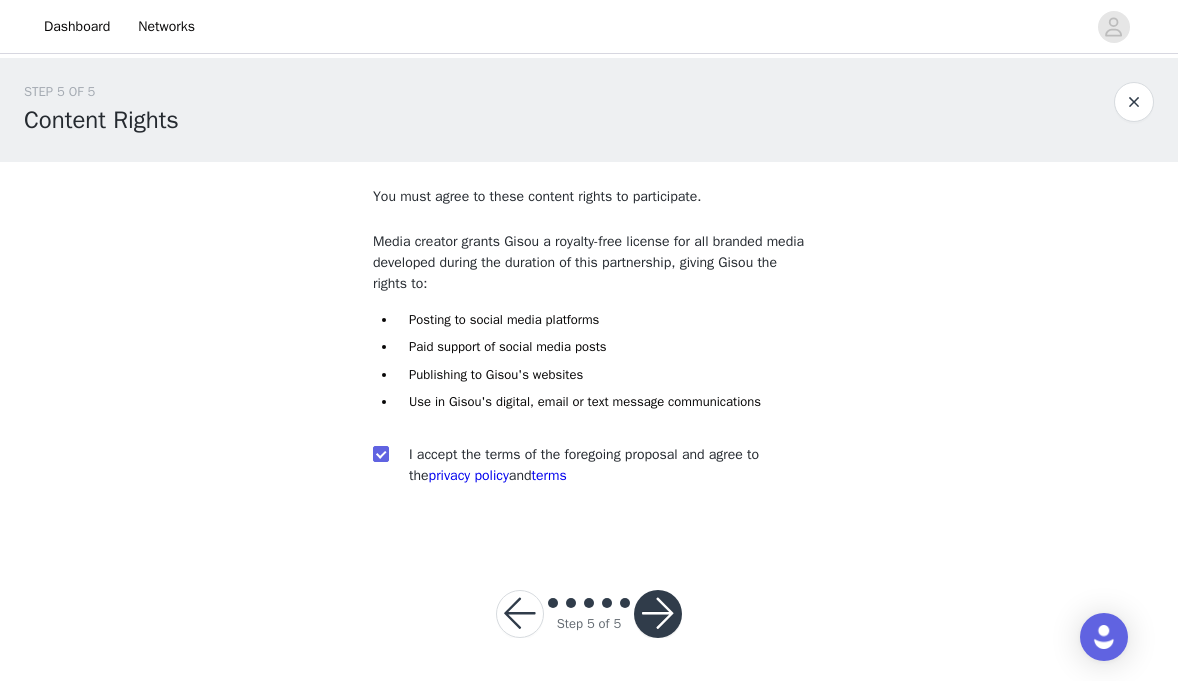 click at bounding box center [658, 614] 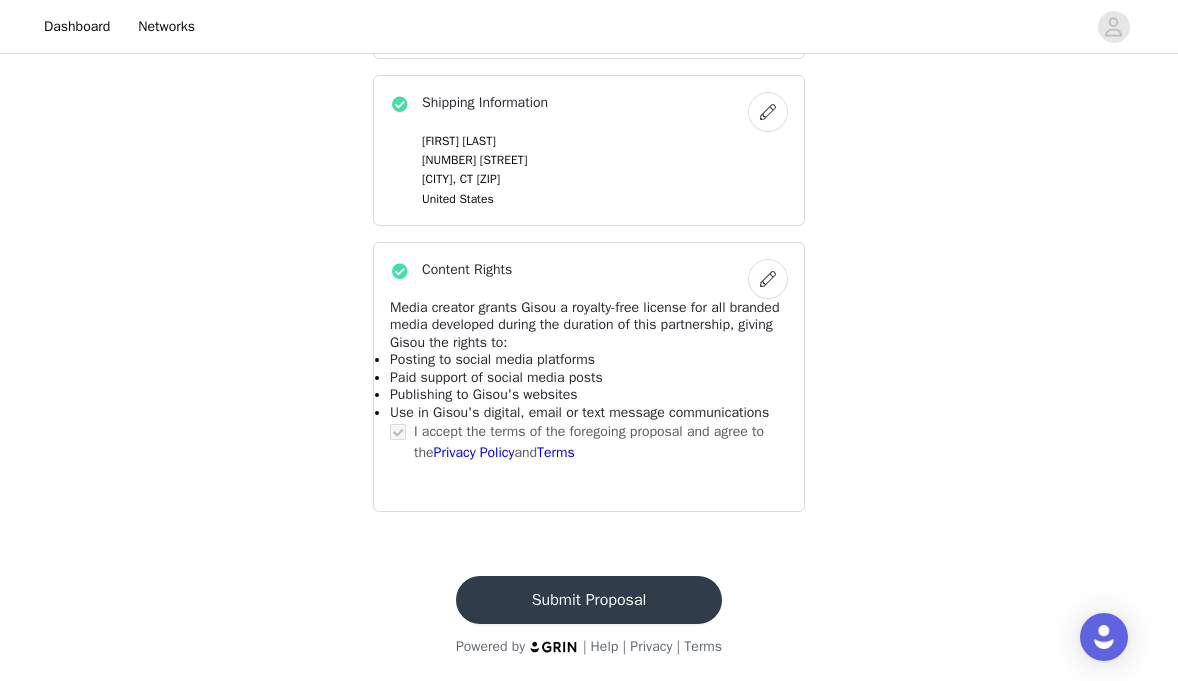 click on "Submit Proposal" at bounding box center [589, 600] 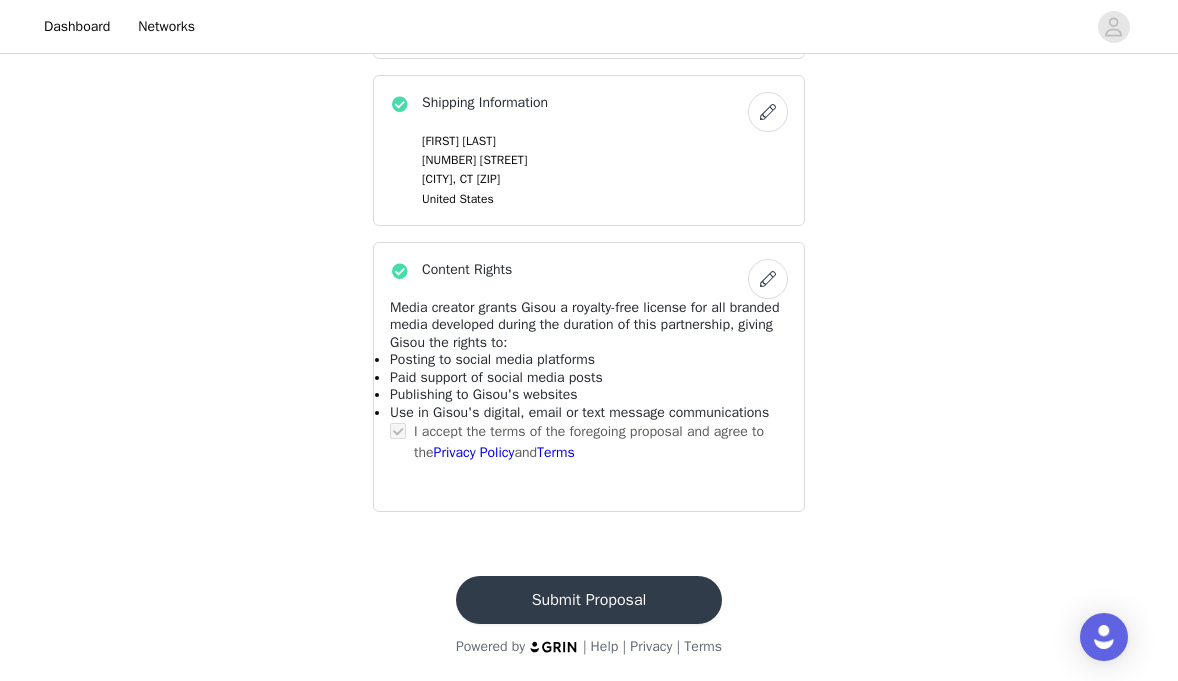 scroll, scrollTop: 0, scrollLeft: 0, axis: both 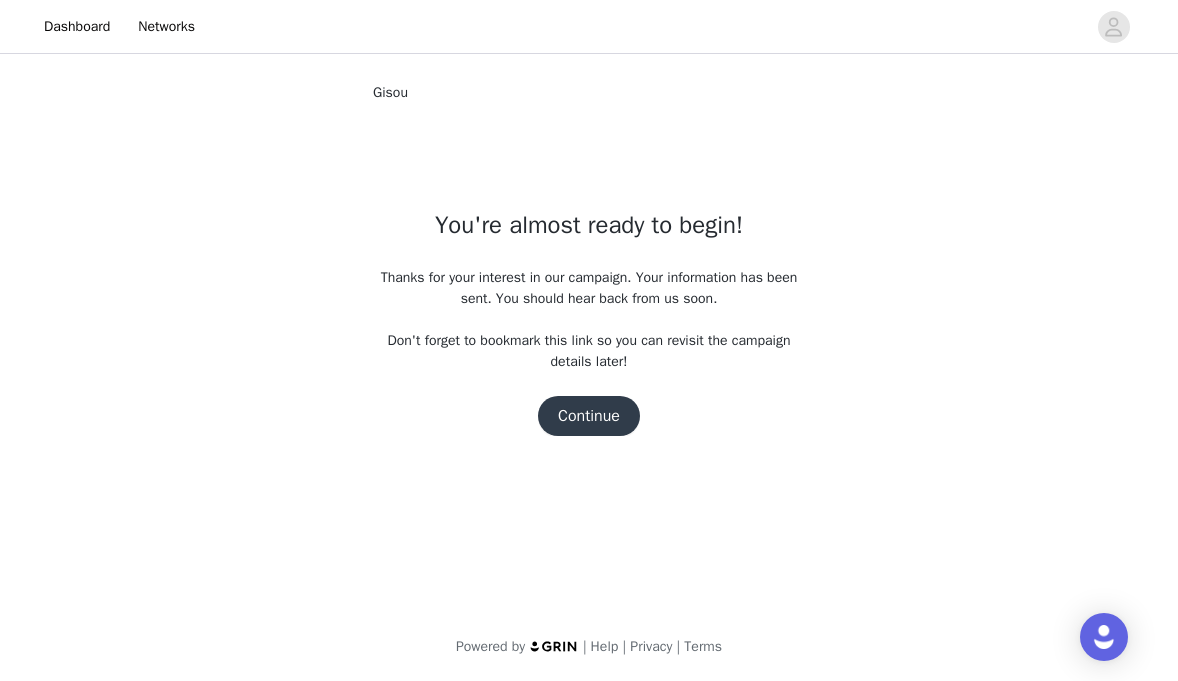 click on "Continue" at bounding box center (589, 416) 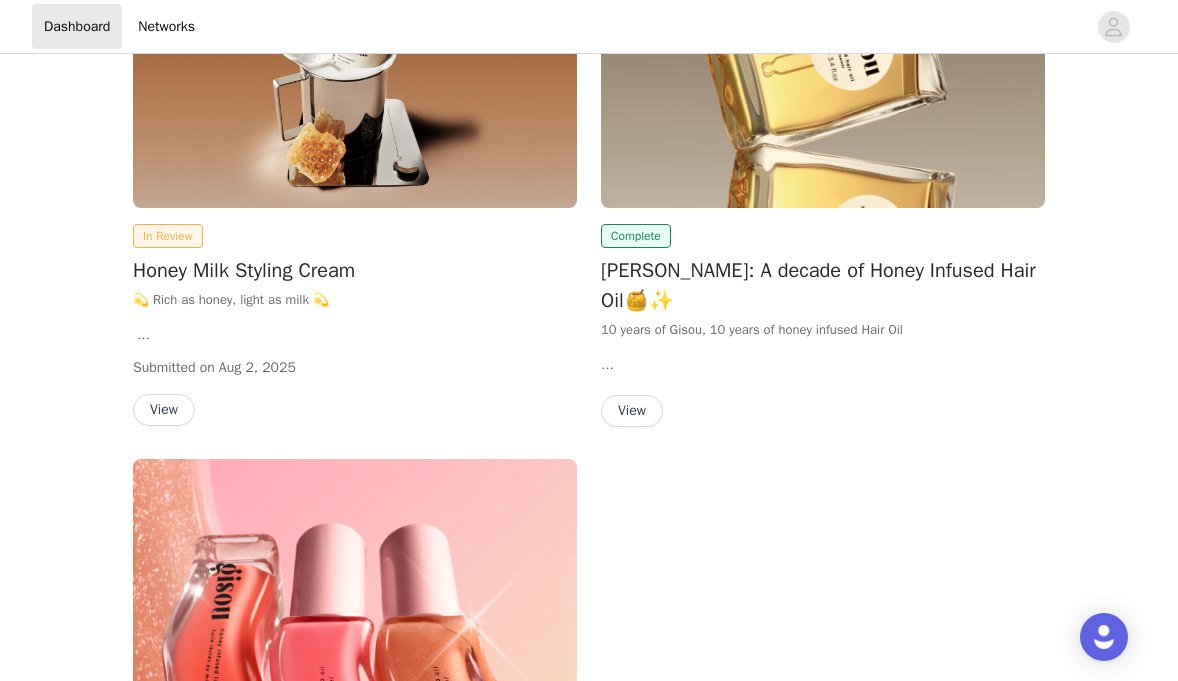 scroll, scrollTop: 192, scrollLeft: 0, axis: vertical 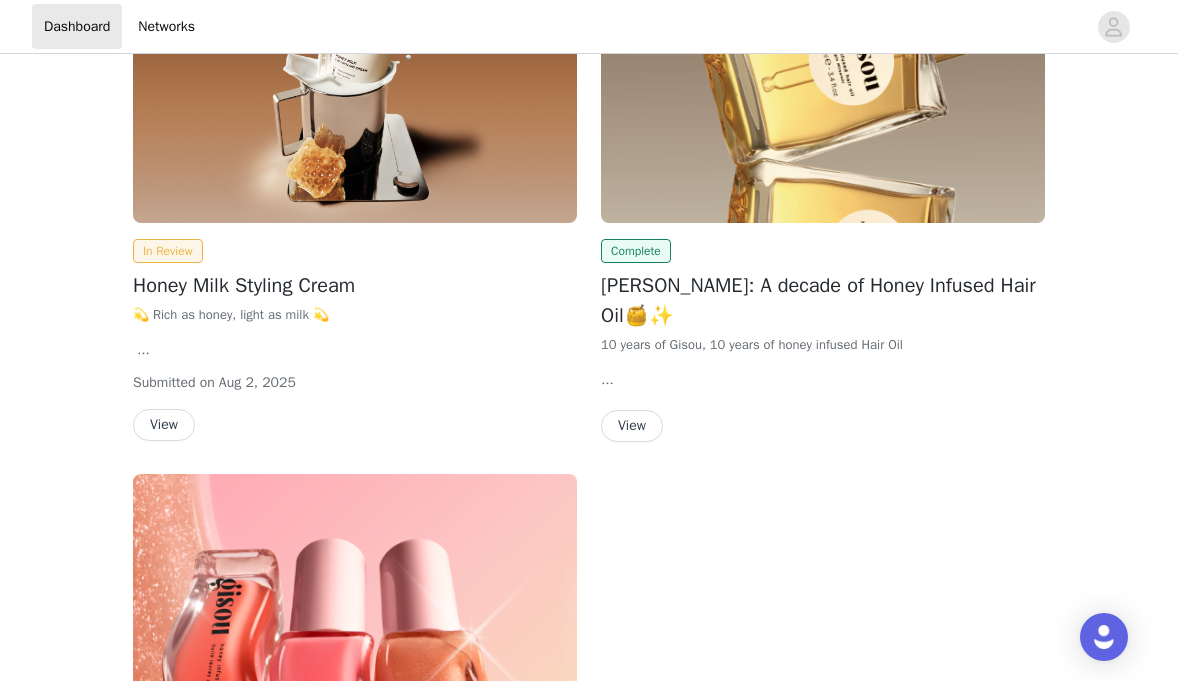click on "View" at bounding box center [632, 426] 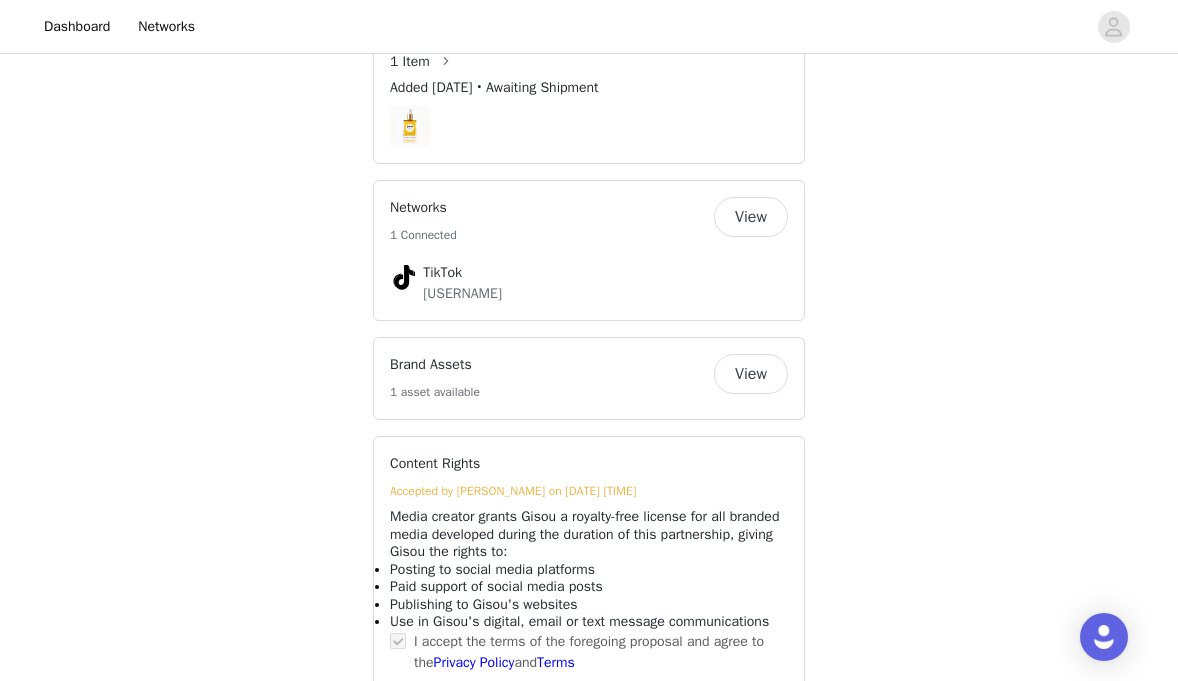scroll, scrollTop: 1553, scrollLeft: 0, axis: vertical 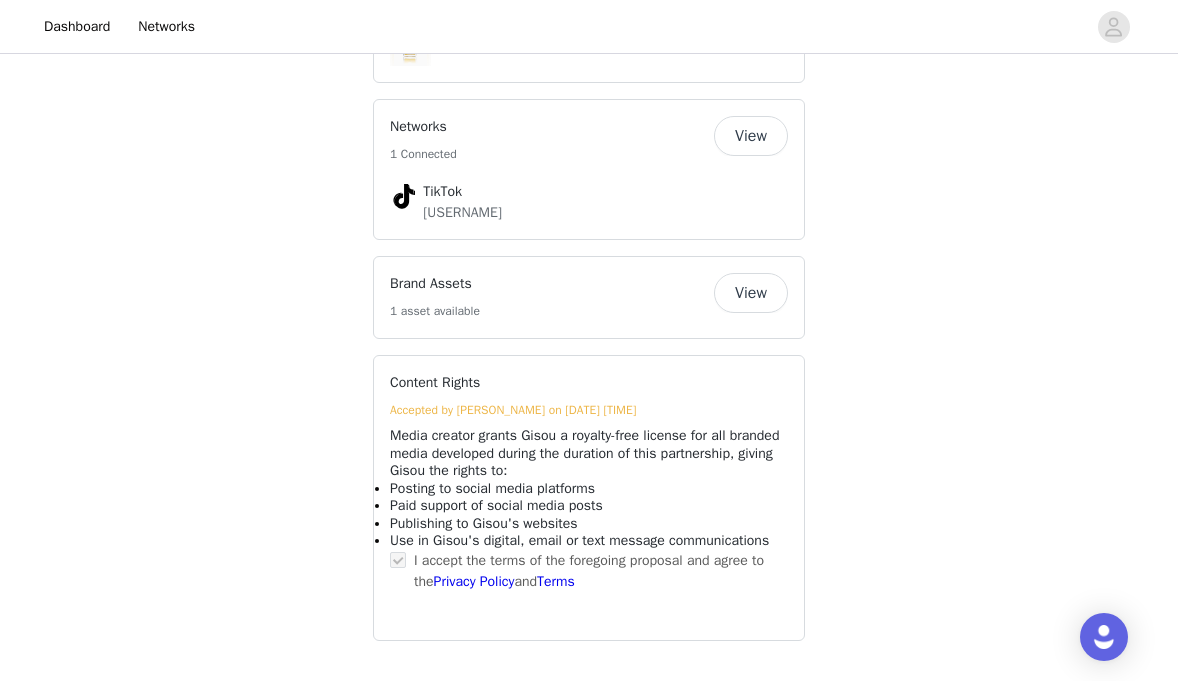 click on "View" at bounding box center [751, 293] 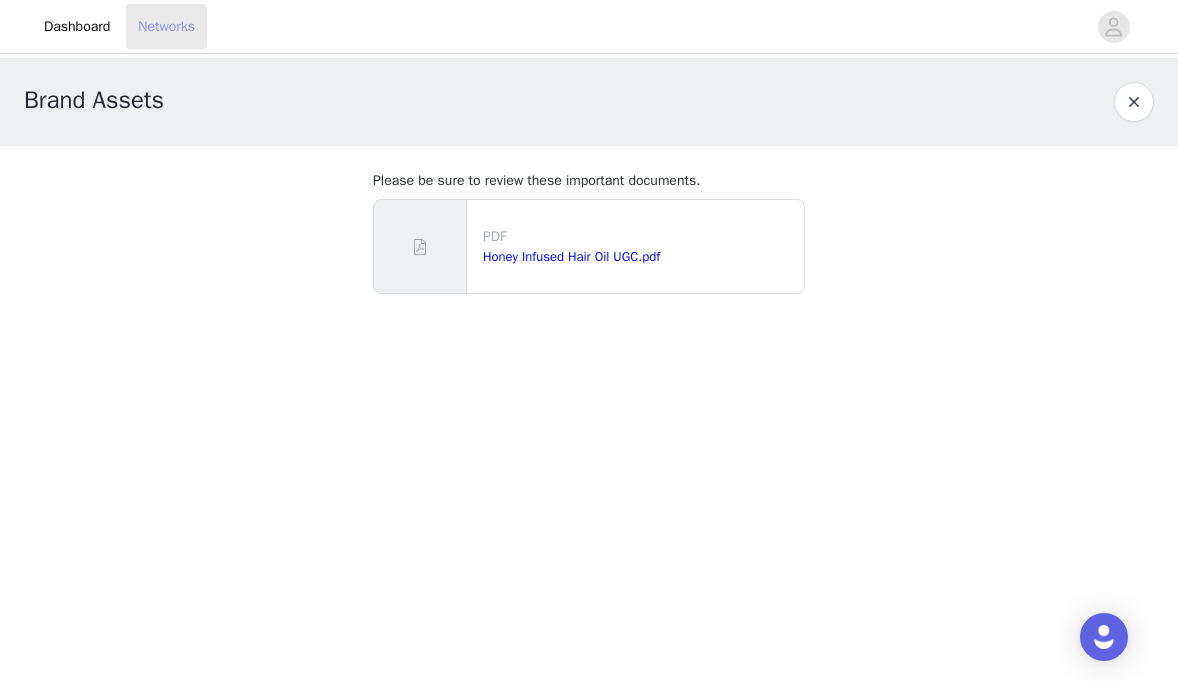 click on "Networks" at bounding box center (166, 26) 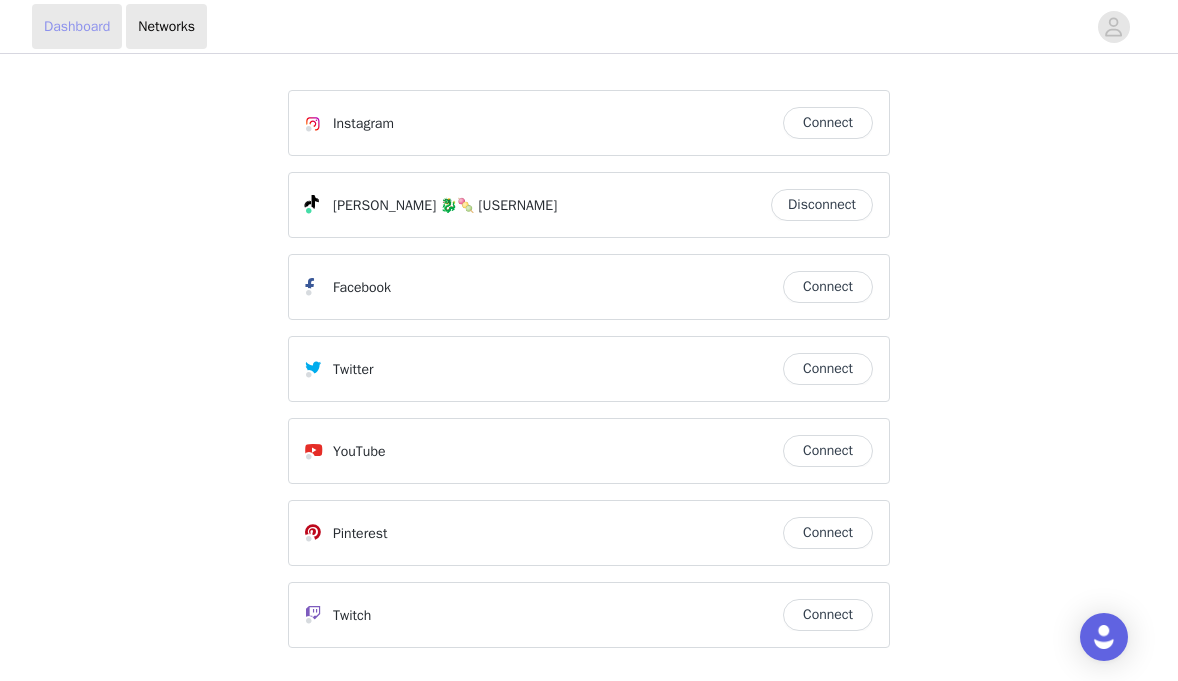click on "Dashboard" at bounding box center (77, 26) 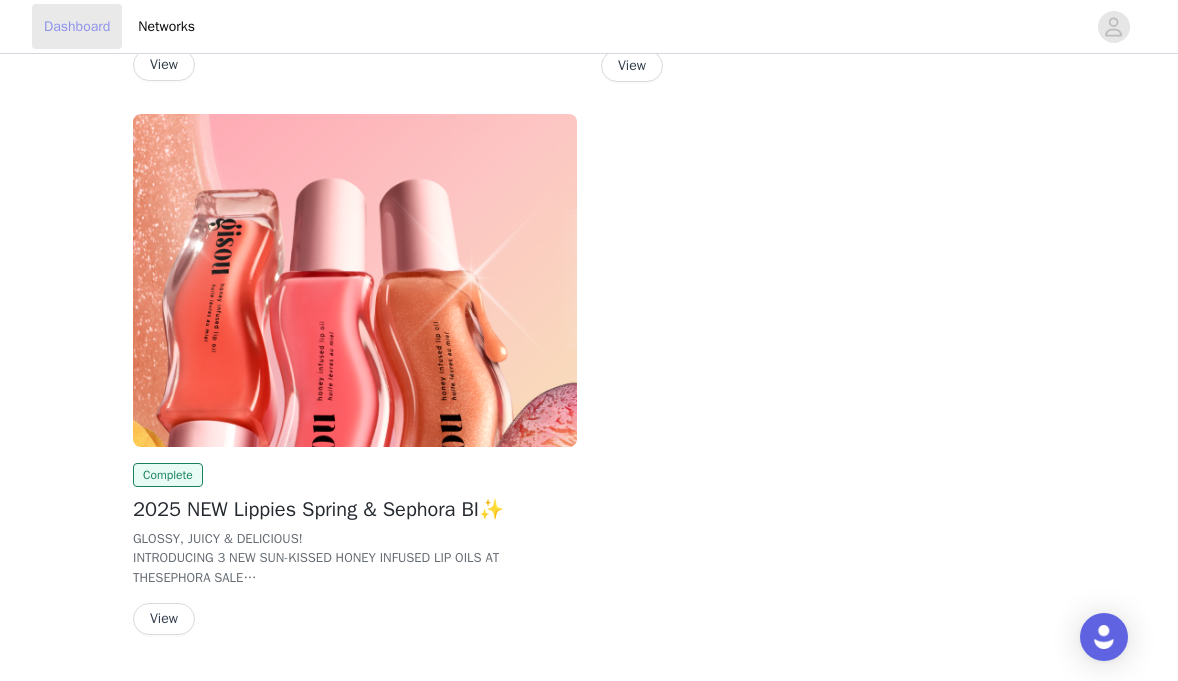 scroll, scrollTop: 588, scrollLeft: 0, axis: vertical 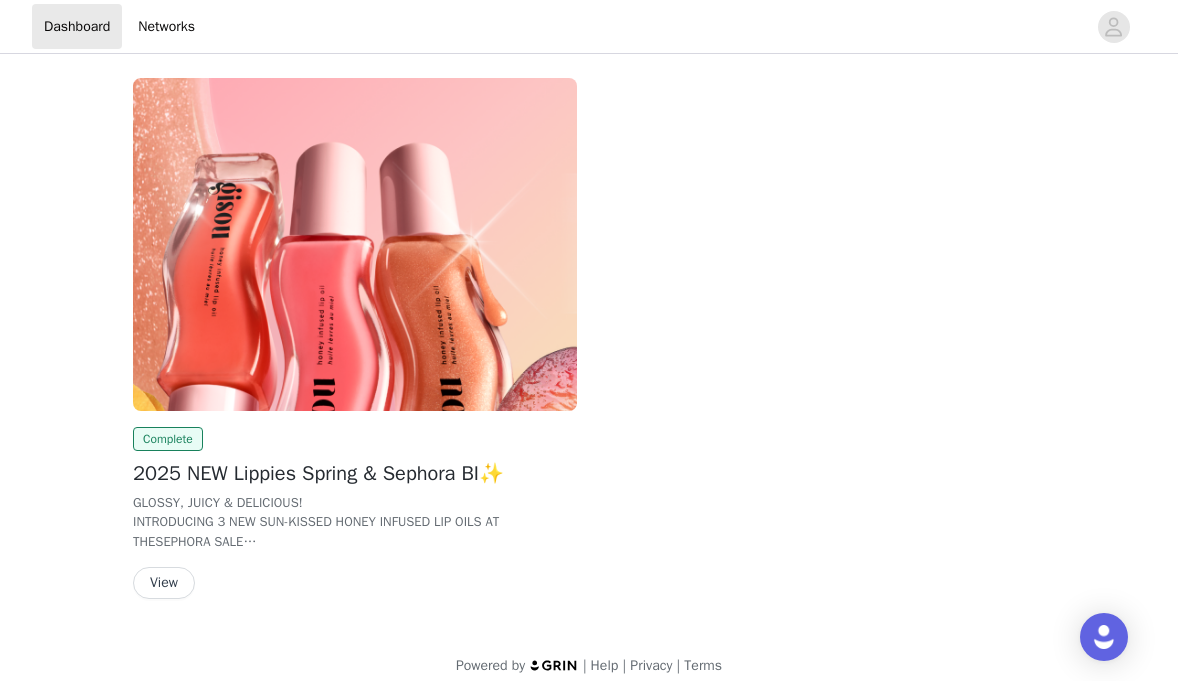 click on "View" at bounding box center (164, 583) 